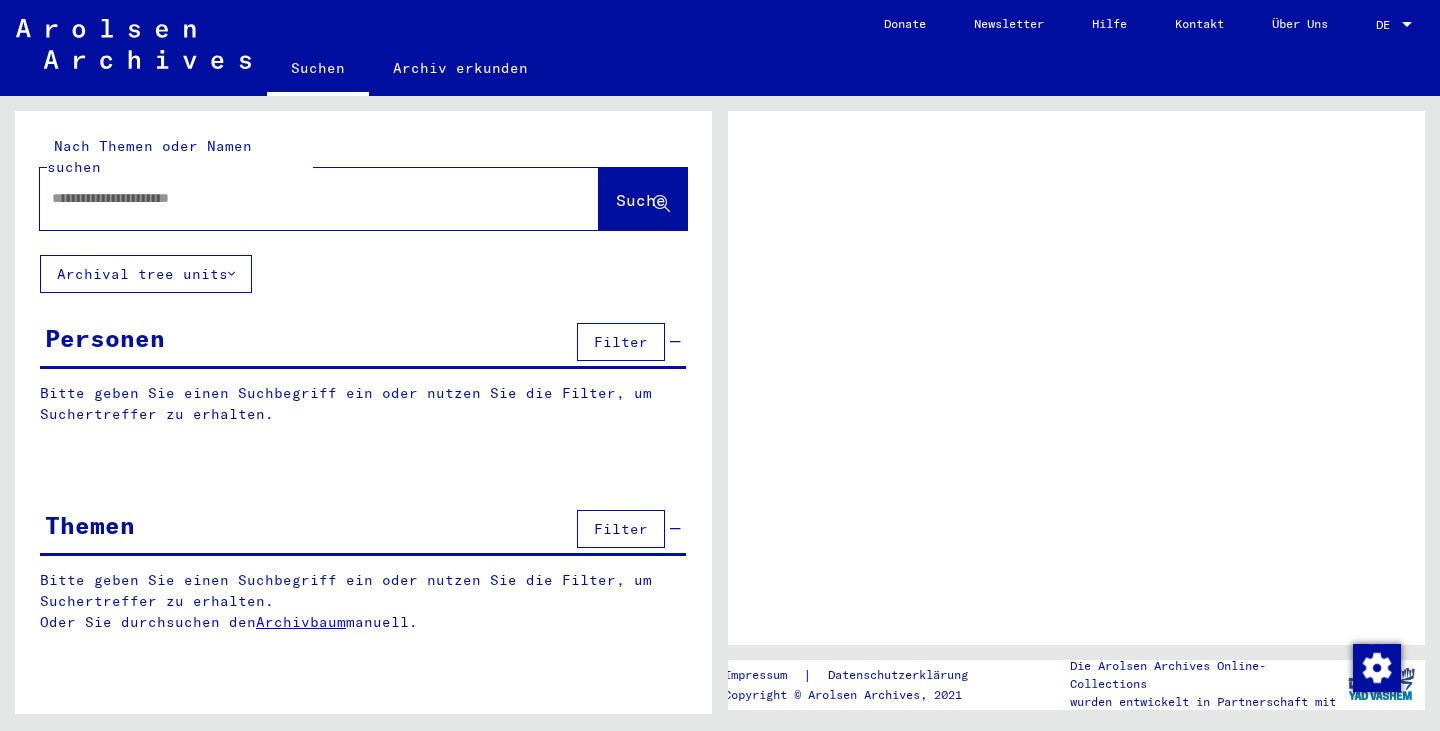 scroll, scrollTop: 0, scrollLeft: 0, axis: both 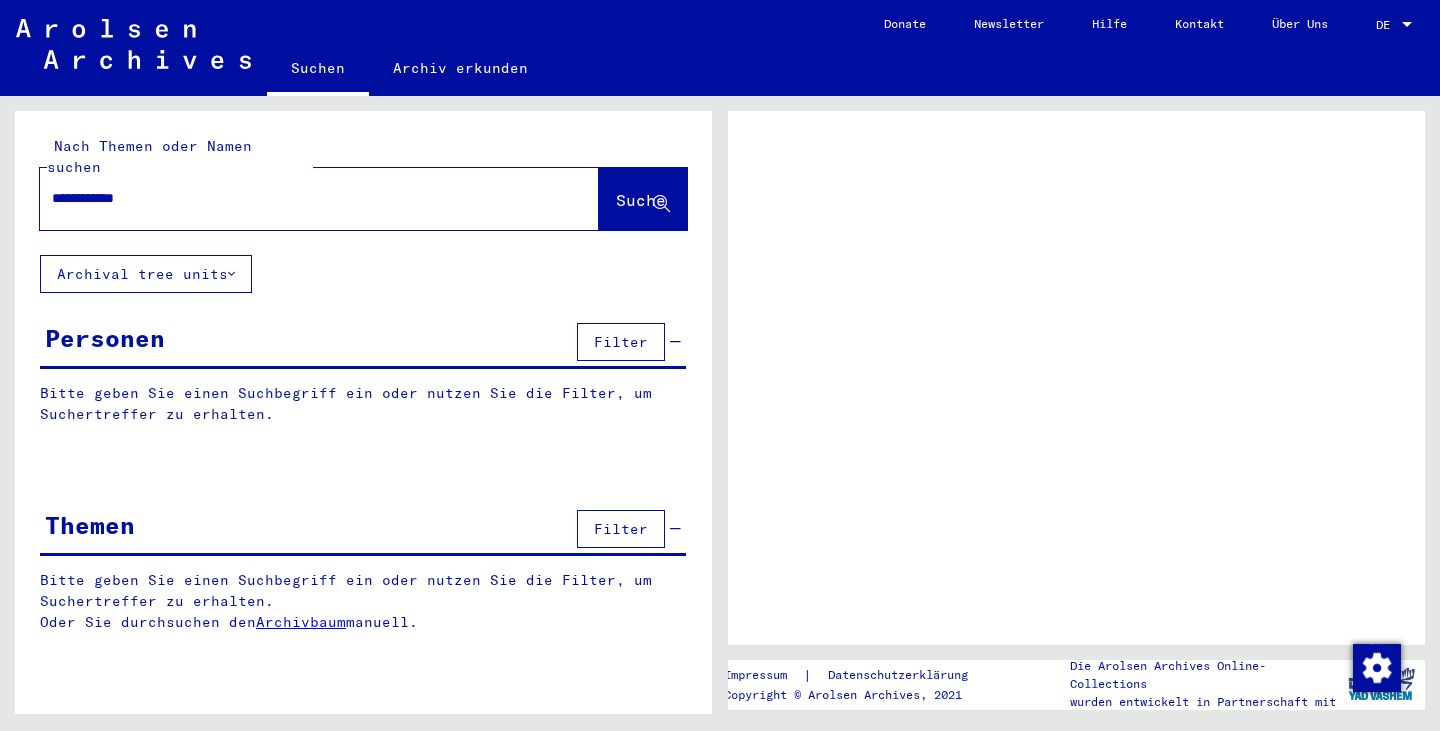 type on "**********" 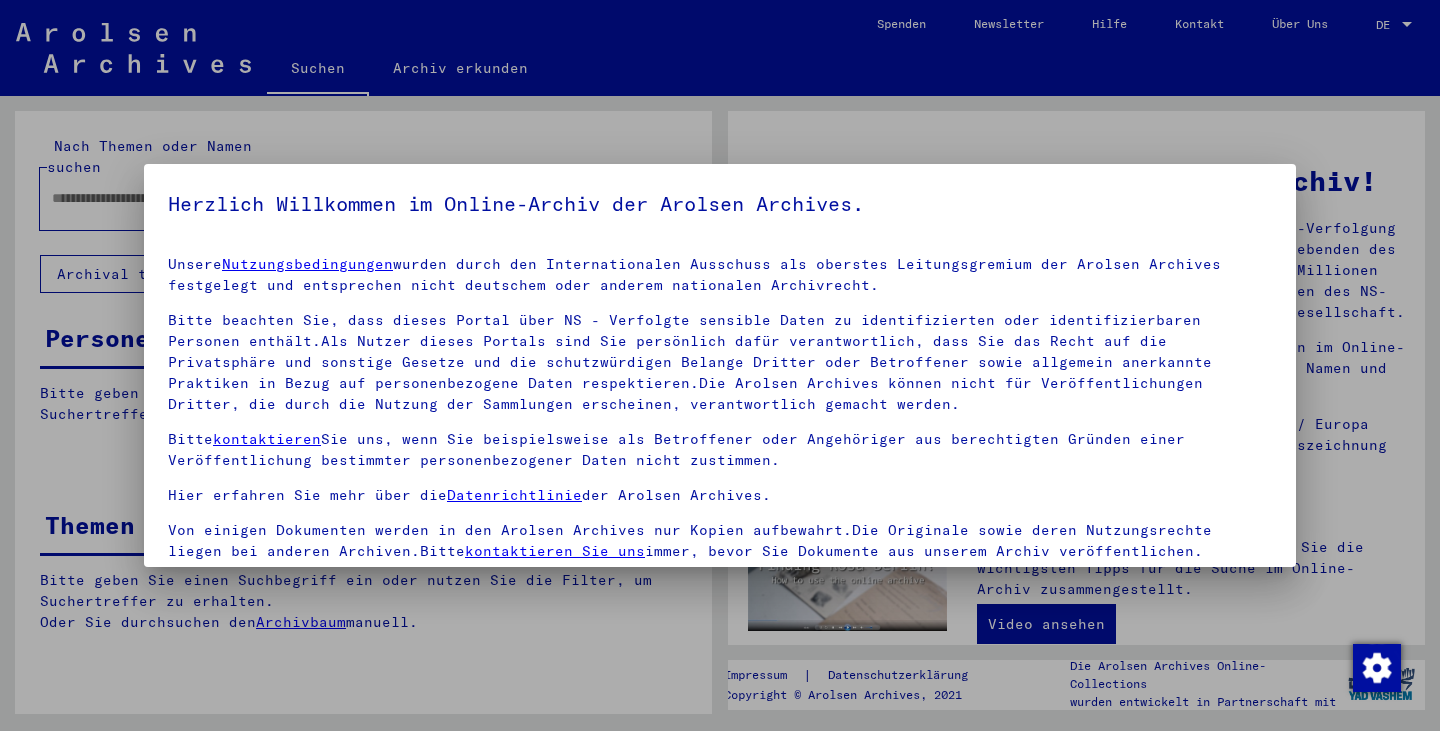 scroll, scrollTop: 5, scrollLeft: 0, axis: vertical 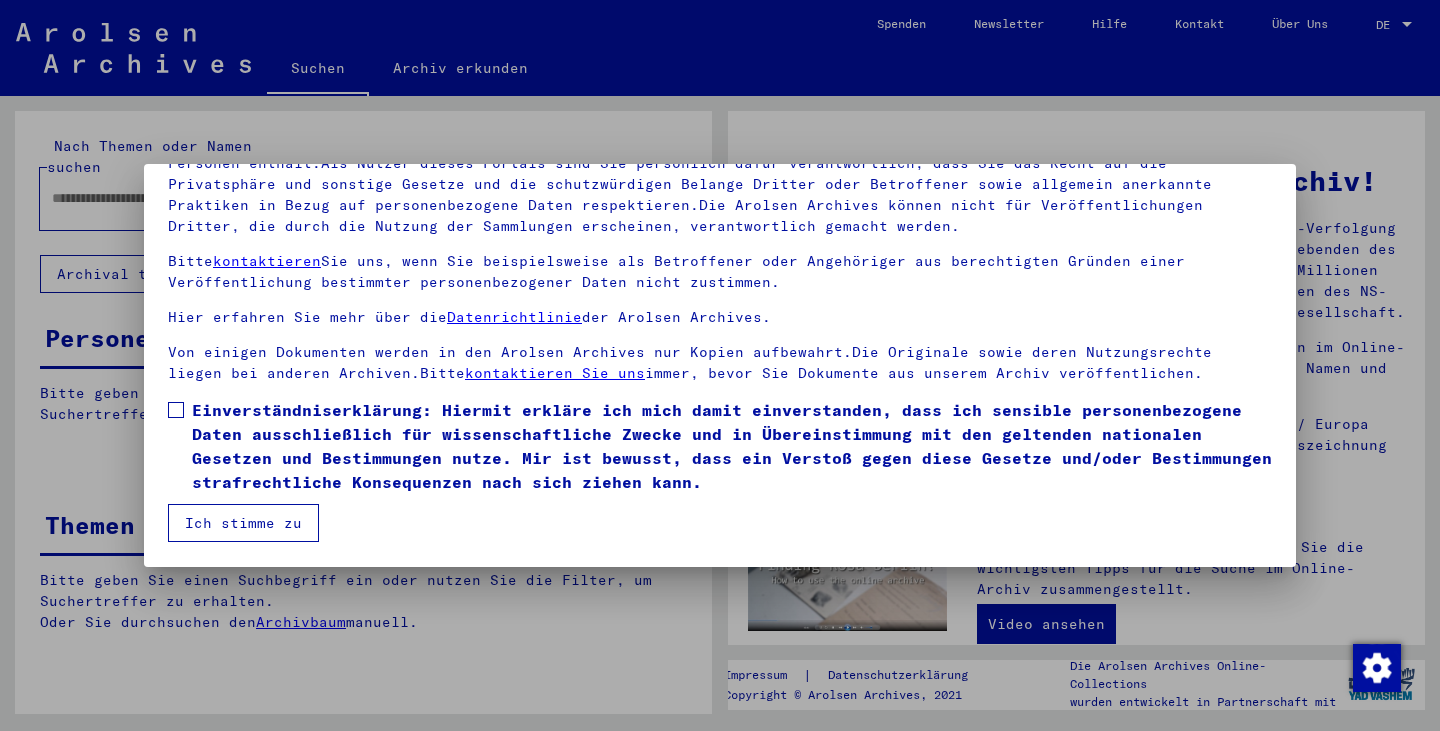 click on "Einverständniserklärung: Hiermit erkläre ich mich damit einverstanden, dass ich sensible personenbezogene Daten ausschließlich für wissenschaftliche Zwecke und in Übereinstimmung mit den geltenden nationalen Gesetzen und Bestimmungen nutze. Mir ist bewusst, dass ein Verstoß gegen diese Gesetze und/oder Bestimmungen strafrechtliche Konsequenzen nach sich ziehen kann." at bounding box center (732, 446) 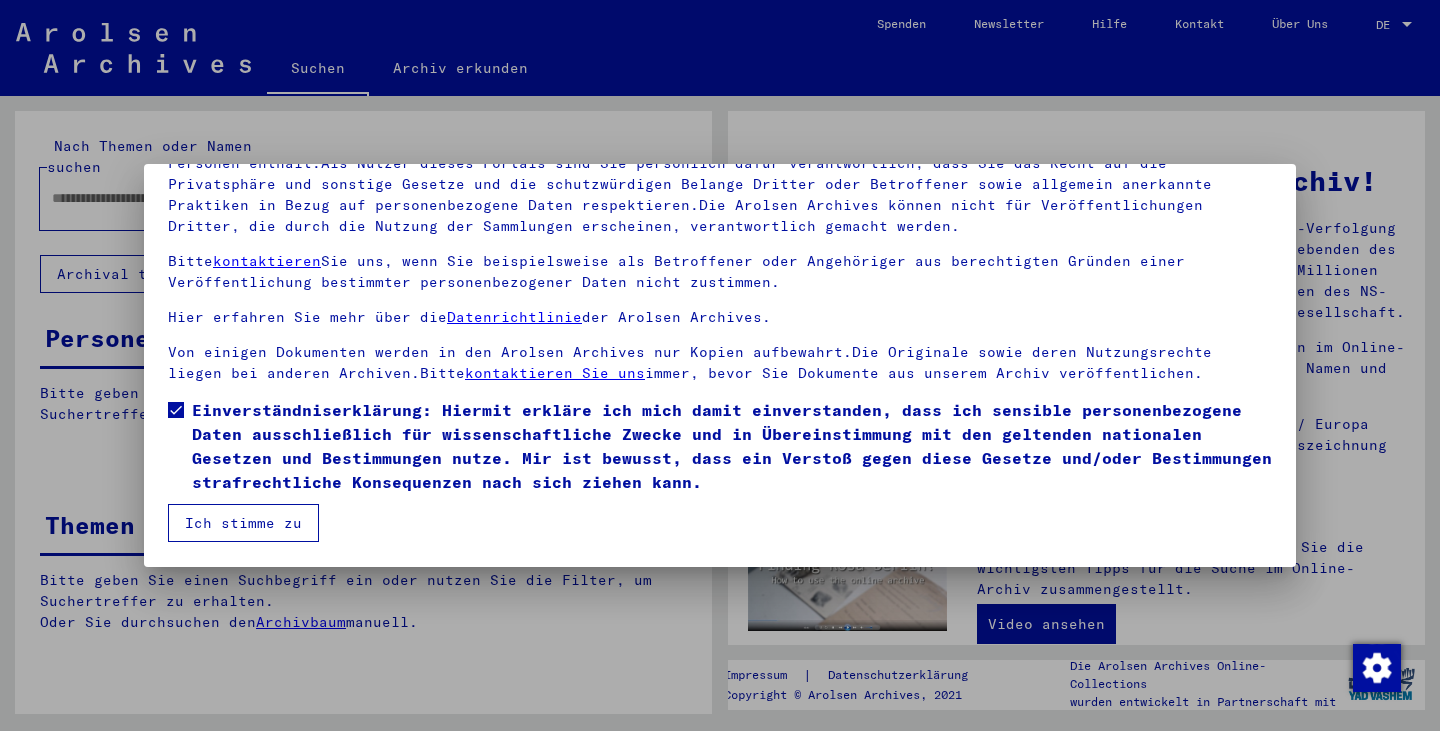 click on "Ich stimme zu" at bounding box center [243, 523] 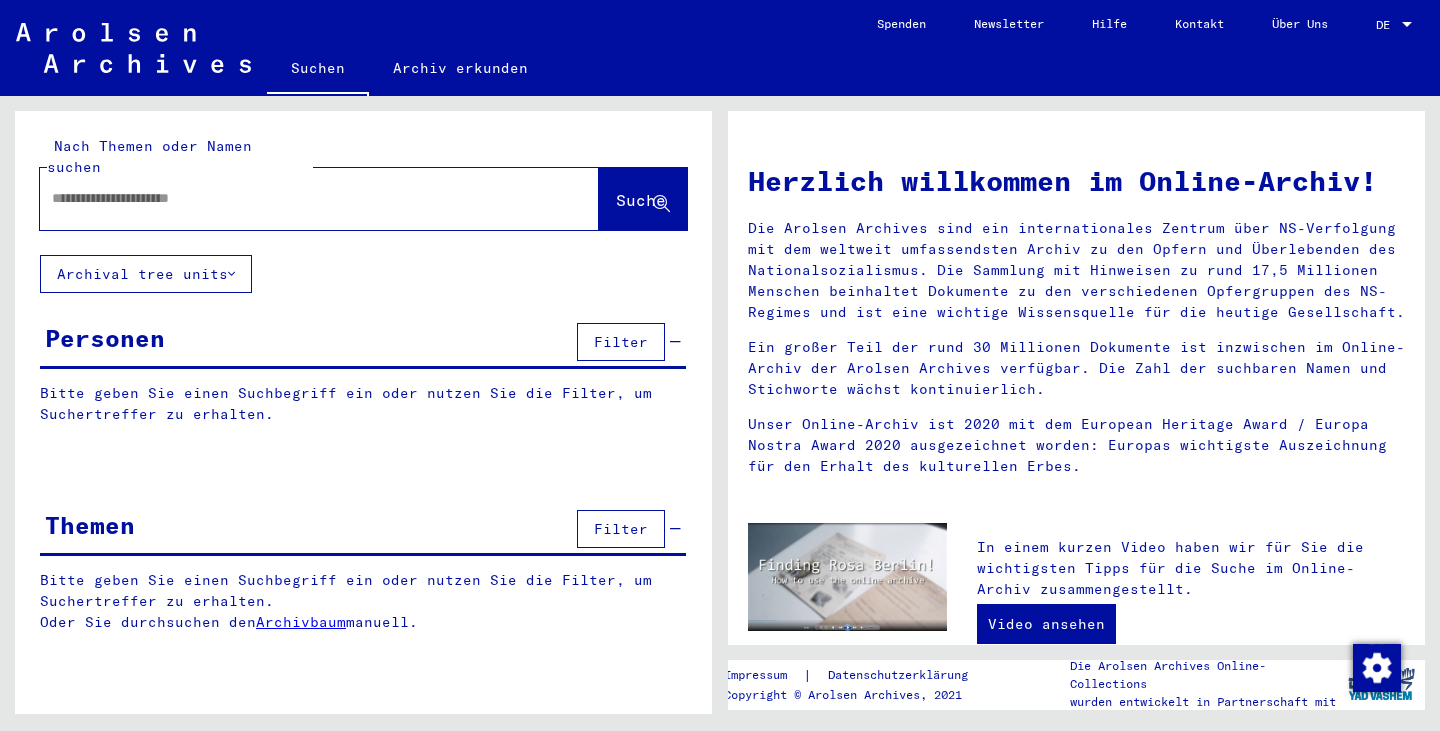 click on "Nach Themen oder Namen suchen" 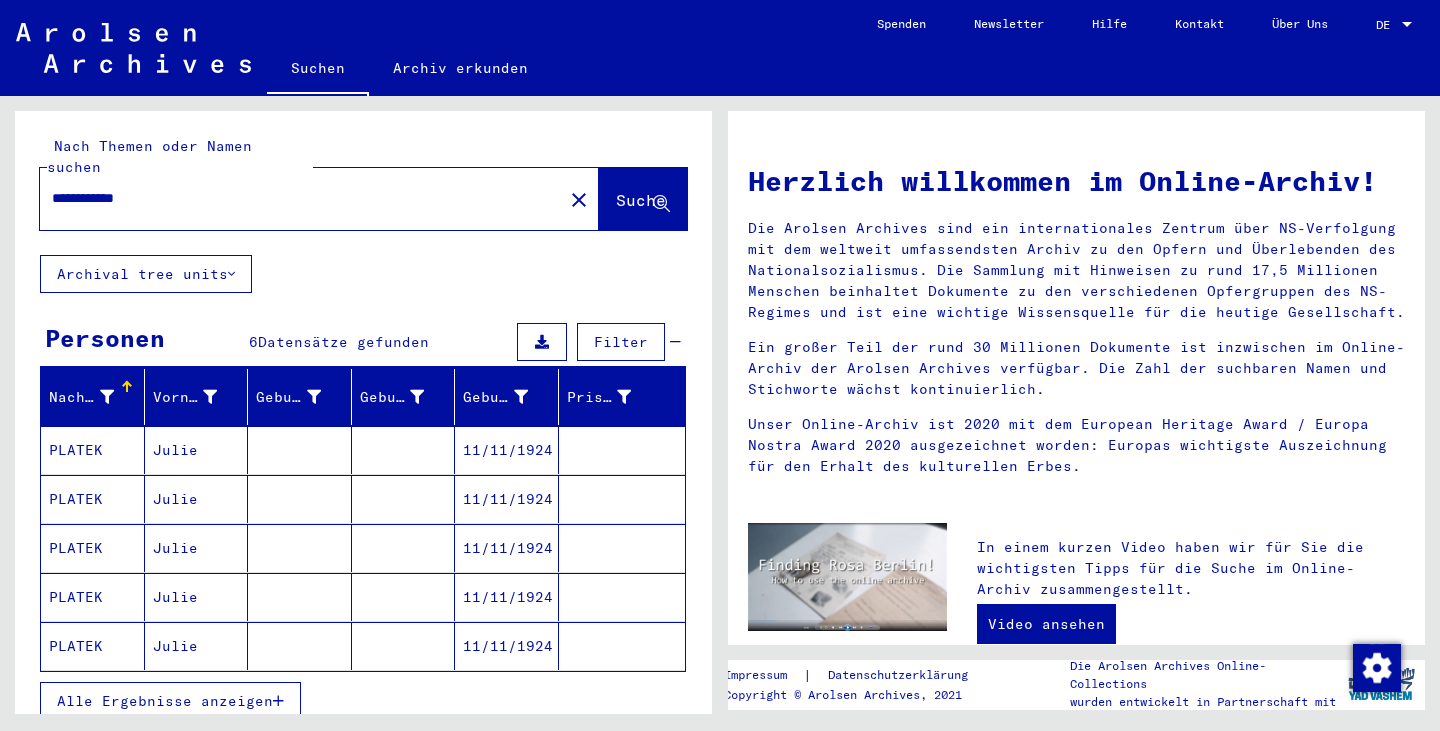 click on "Alle Ergebnisse anzeigen" at bounding box center [165, 701] 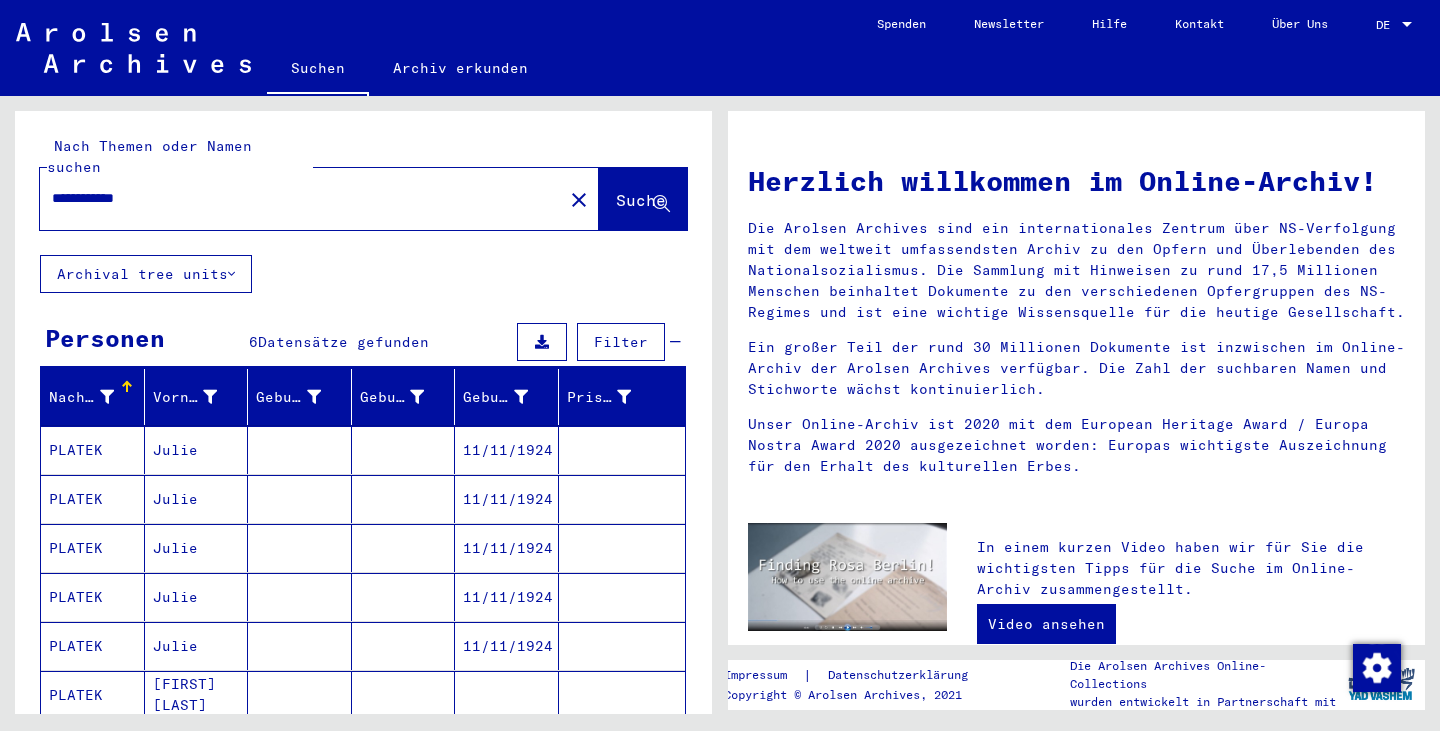 scroll, scrollTop: 238, scrollLeft: 0, axis: vertical 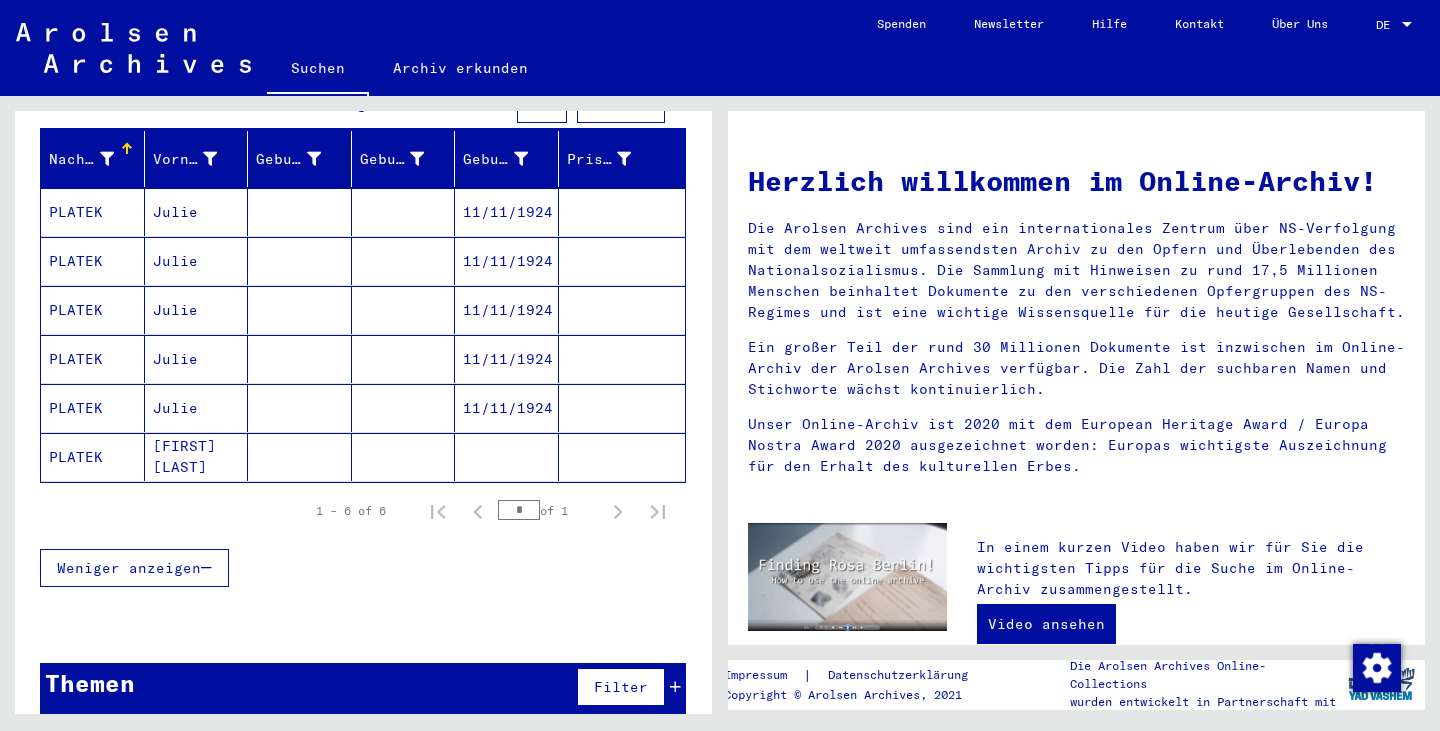 click on "[FIRST] [LAST]" 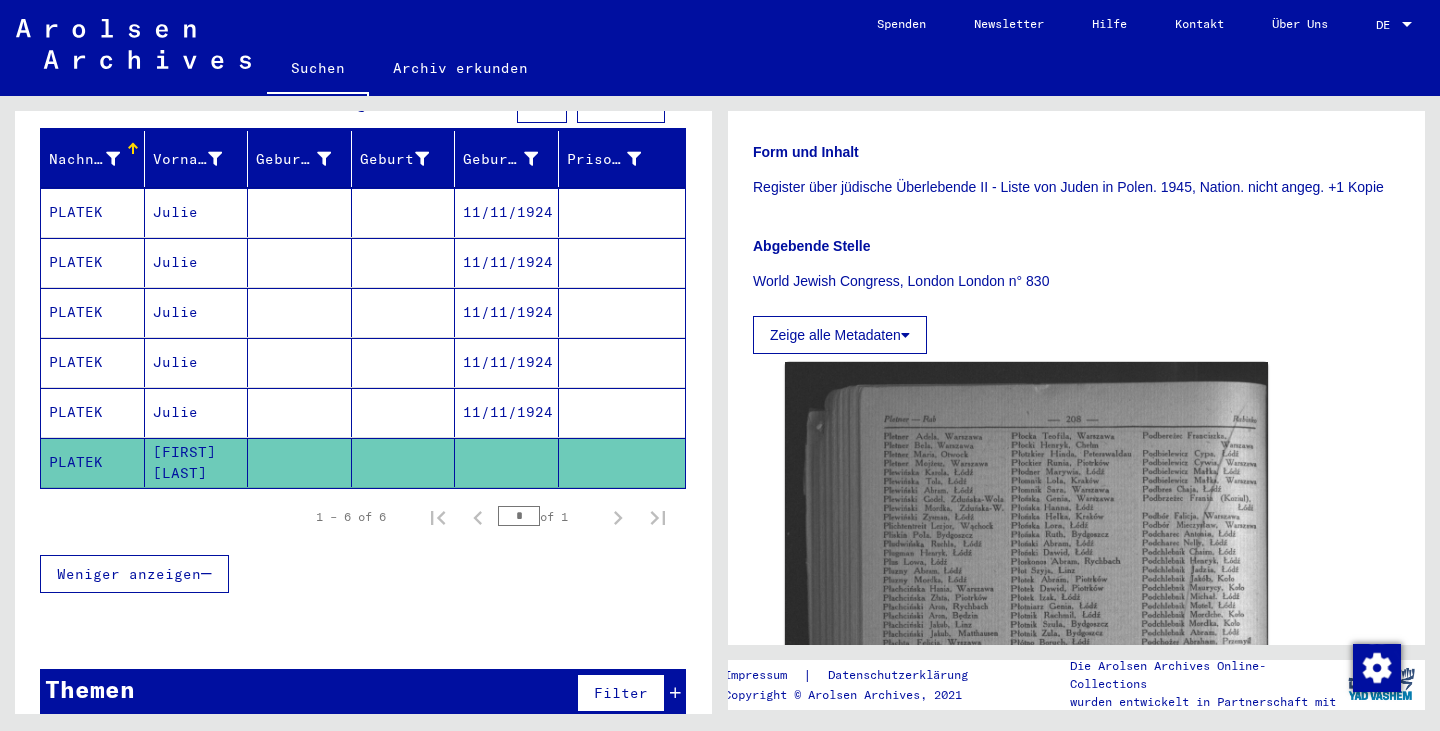 scroll, scrollTop: 413, scrollLeft: 0, axis: vertical 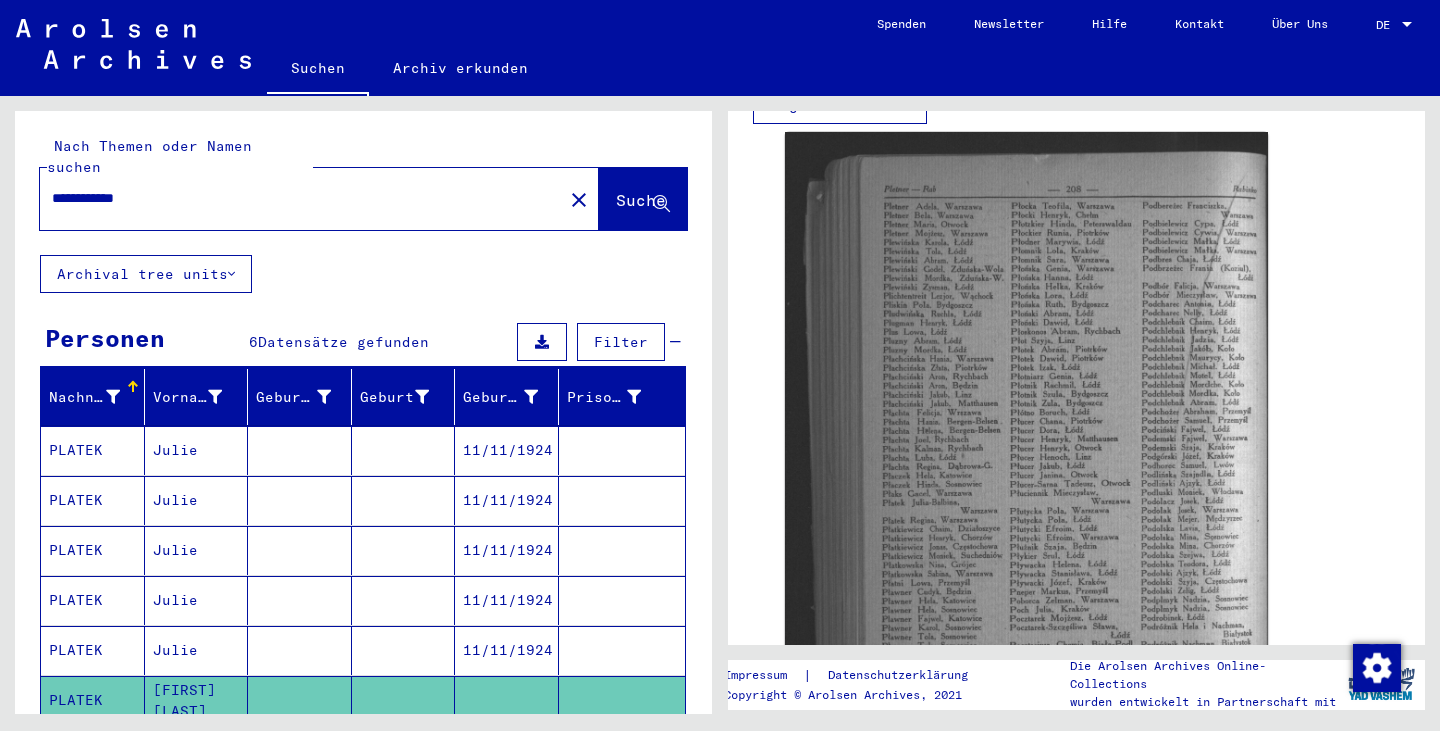 click on "**********" 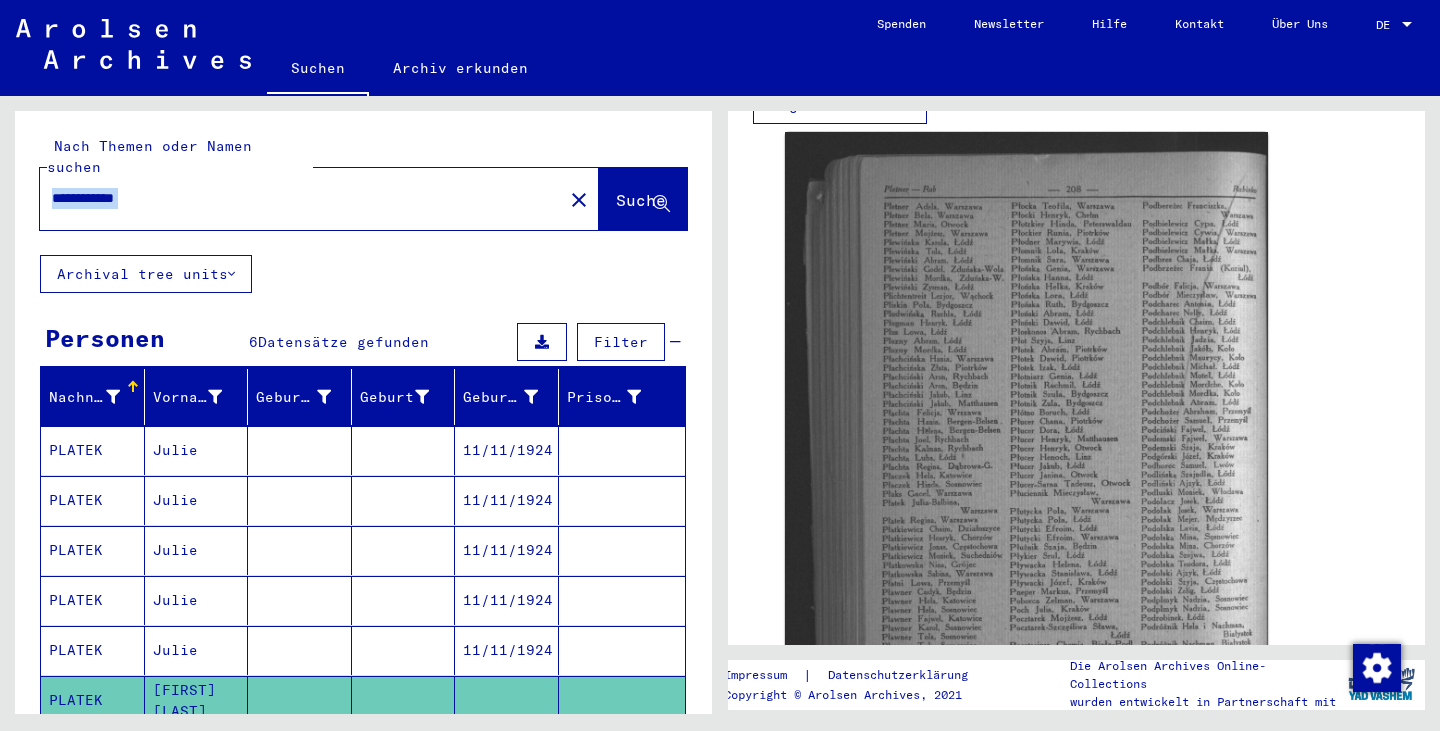 click on "**********" 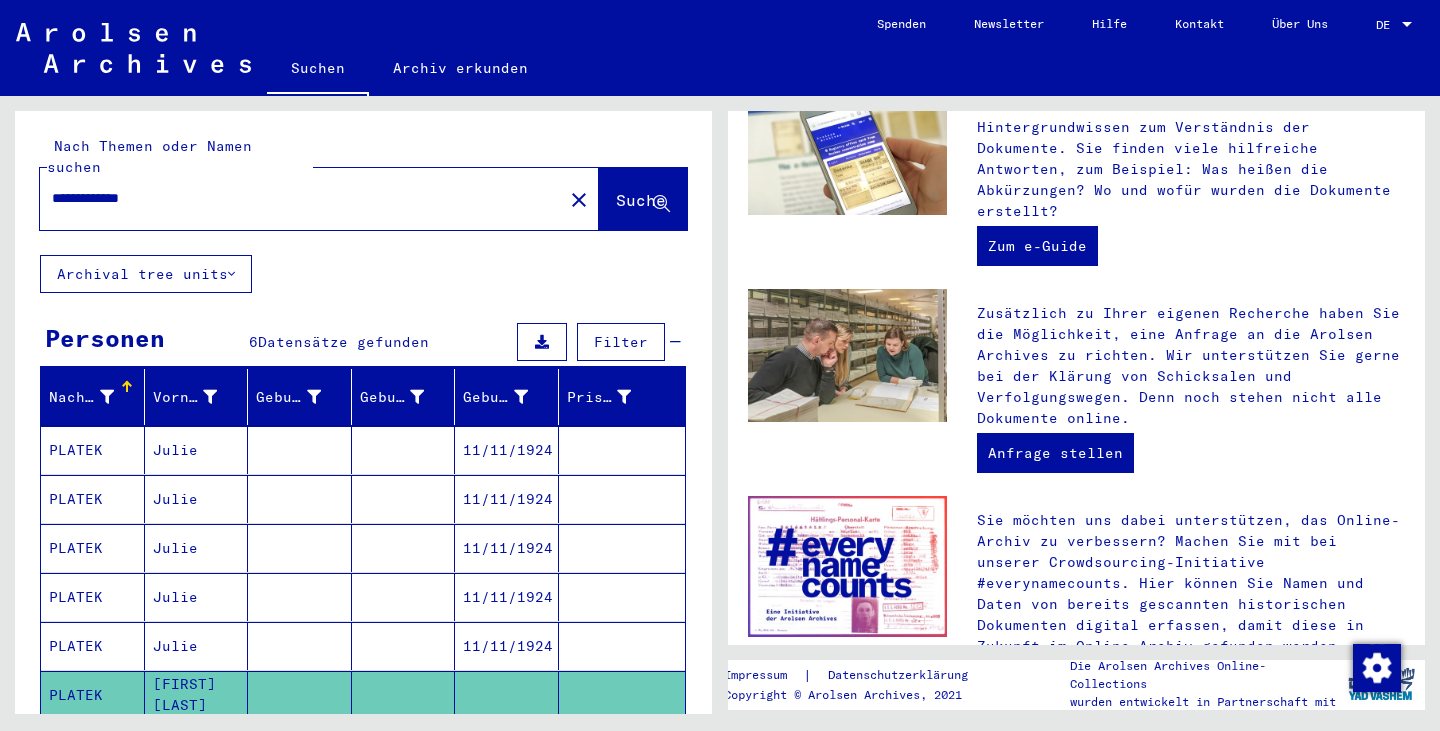scroll, scrollTop: 0, scrollLeft: 0, axis: both 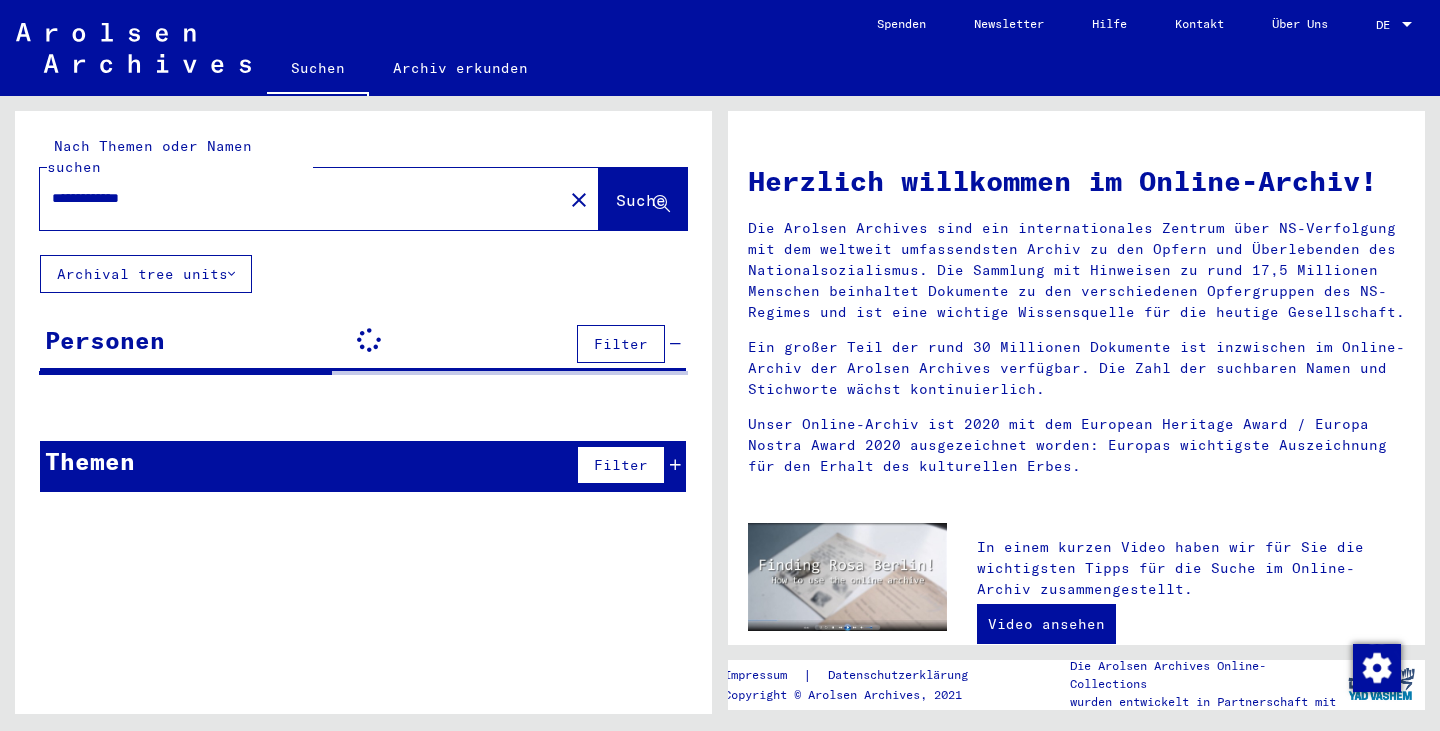 click on "**********" at bounding box center (295, 198) 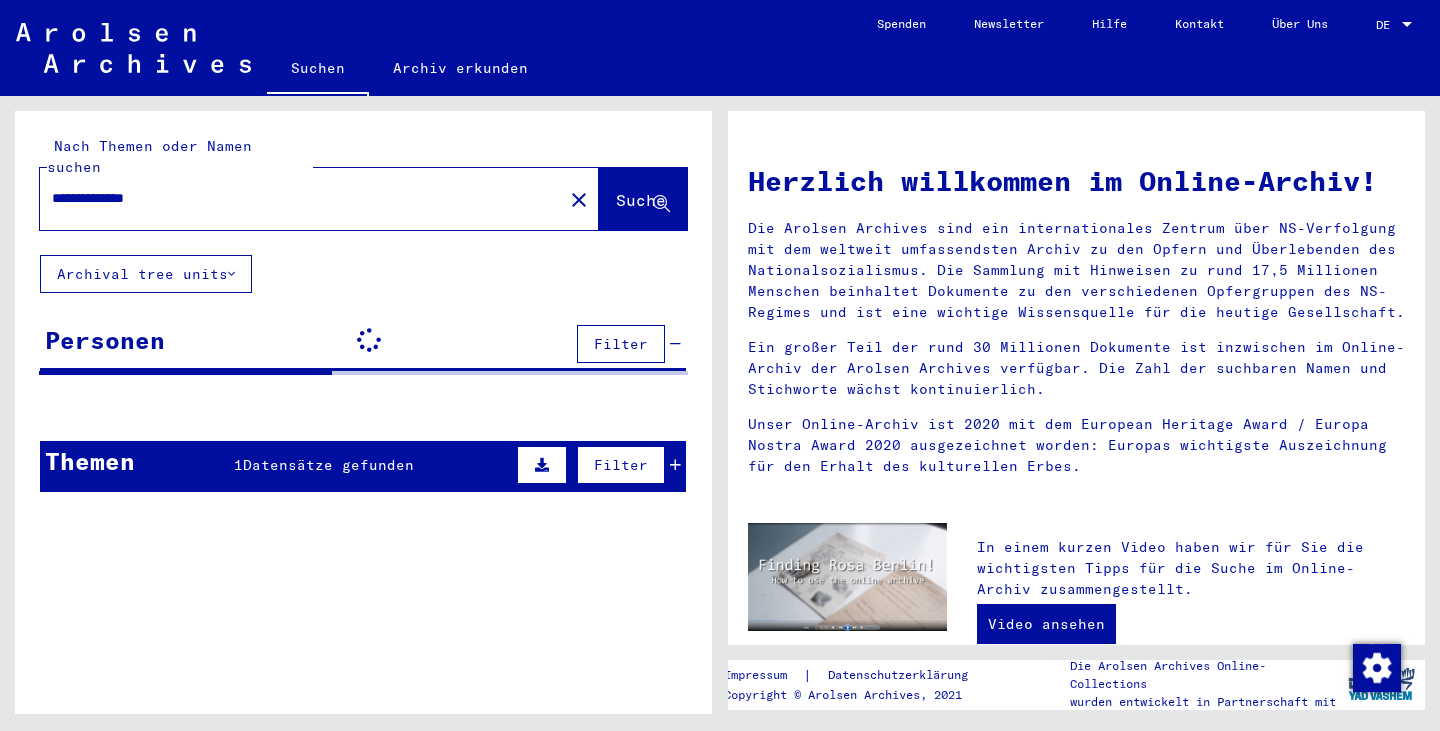 click on "**********" at bounding box center [295, 198] 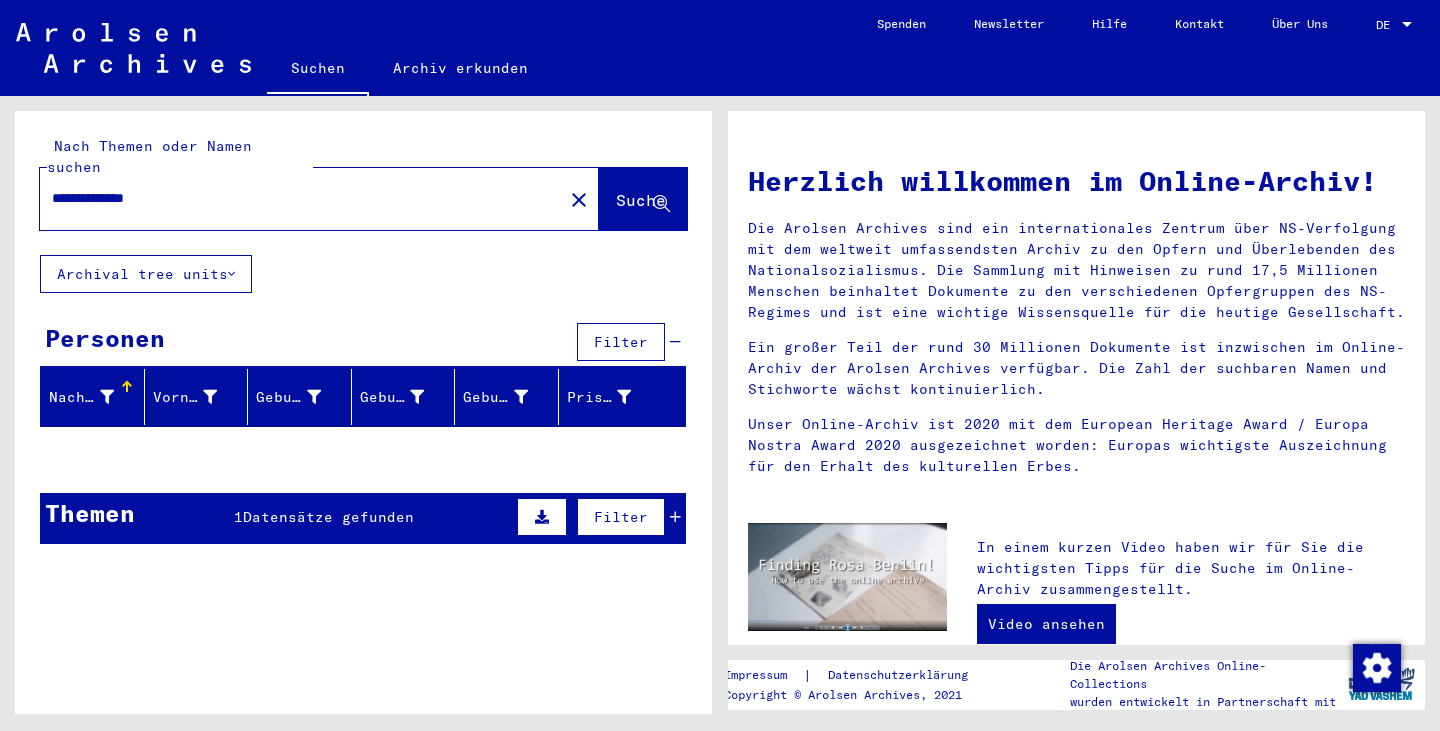 type on "*" 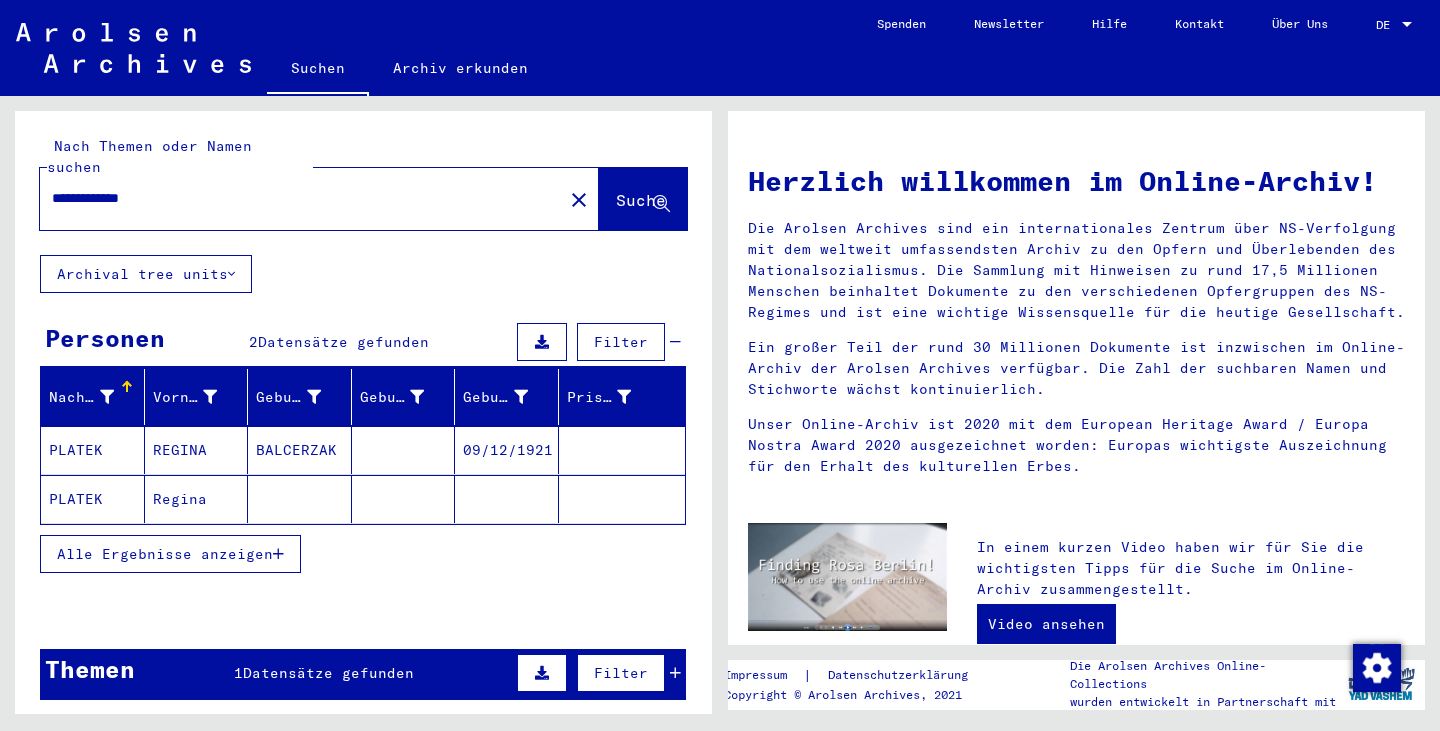 click on "Regina" 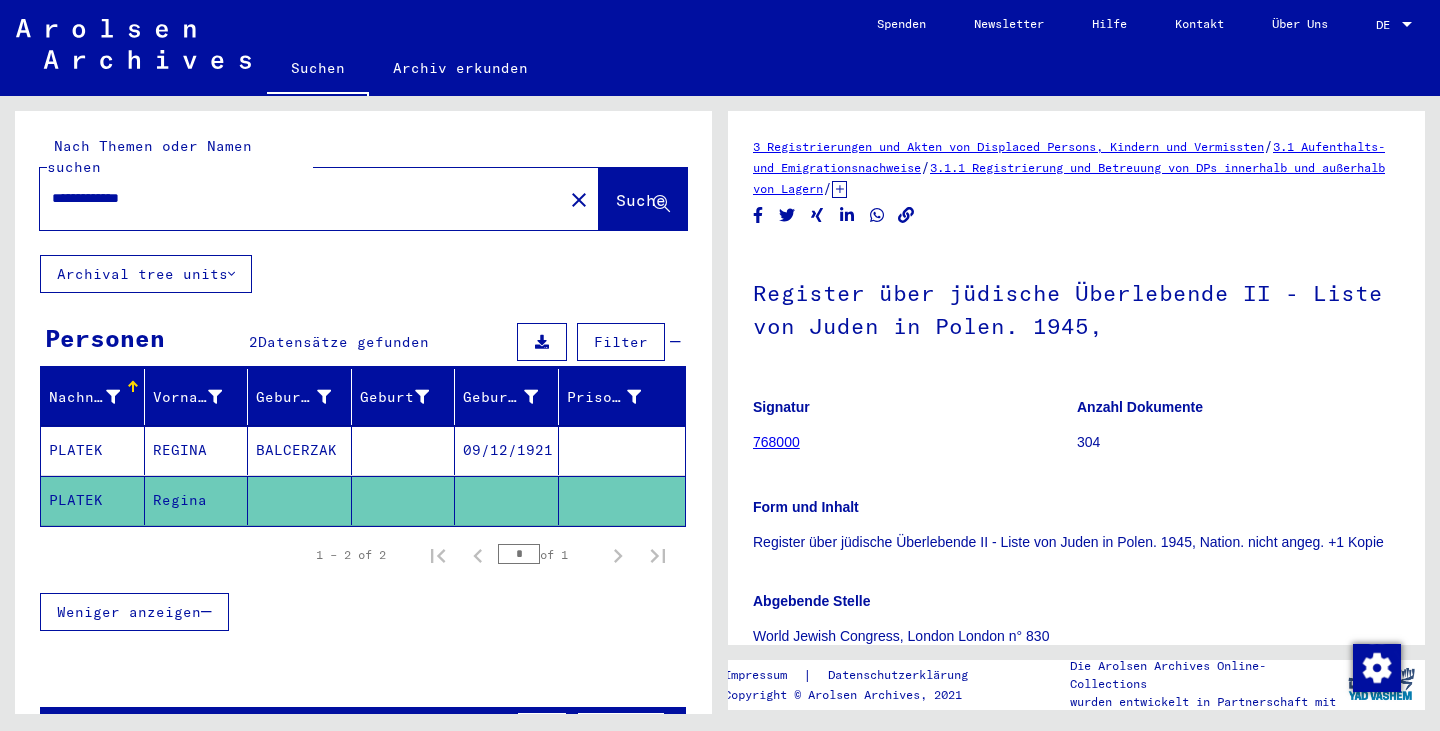 scroll, scrollTop: 207, scrollLeft: 0, axis: vertical 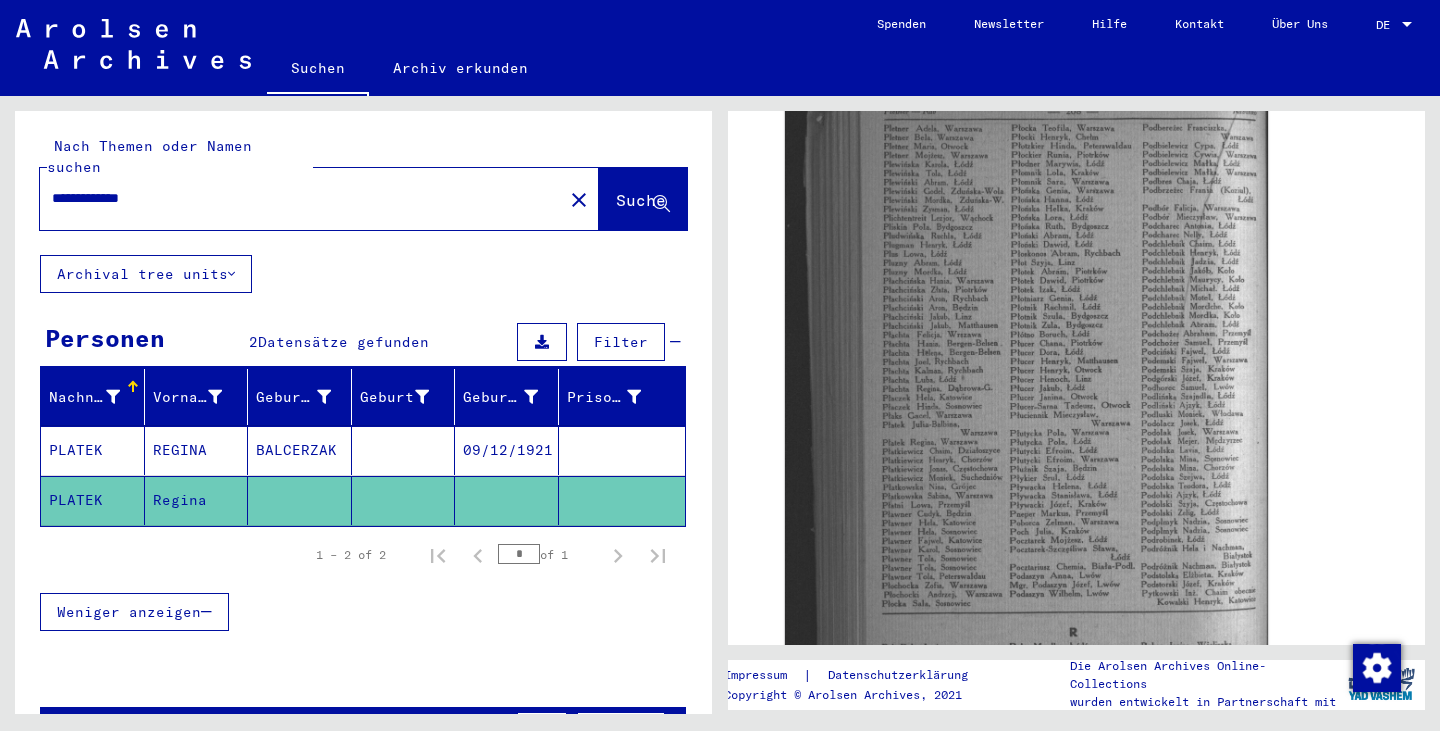 click on "**********" at bounding box center [301, 198] 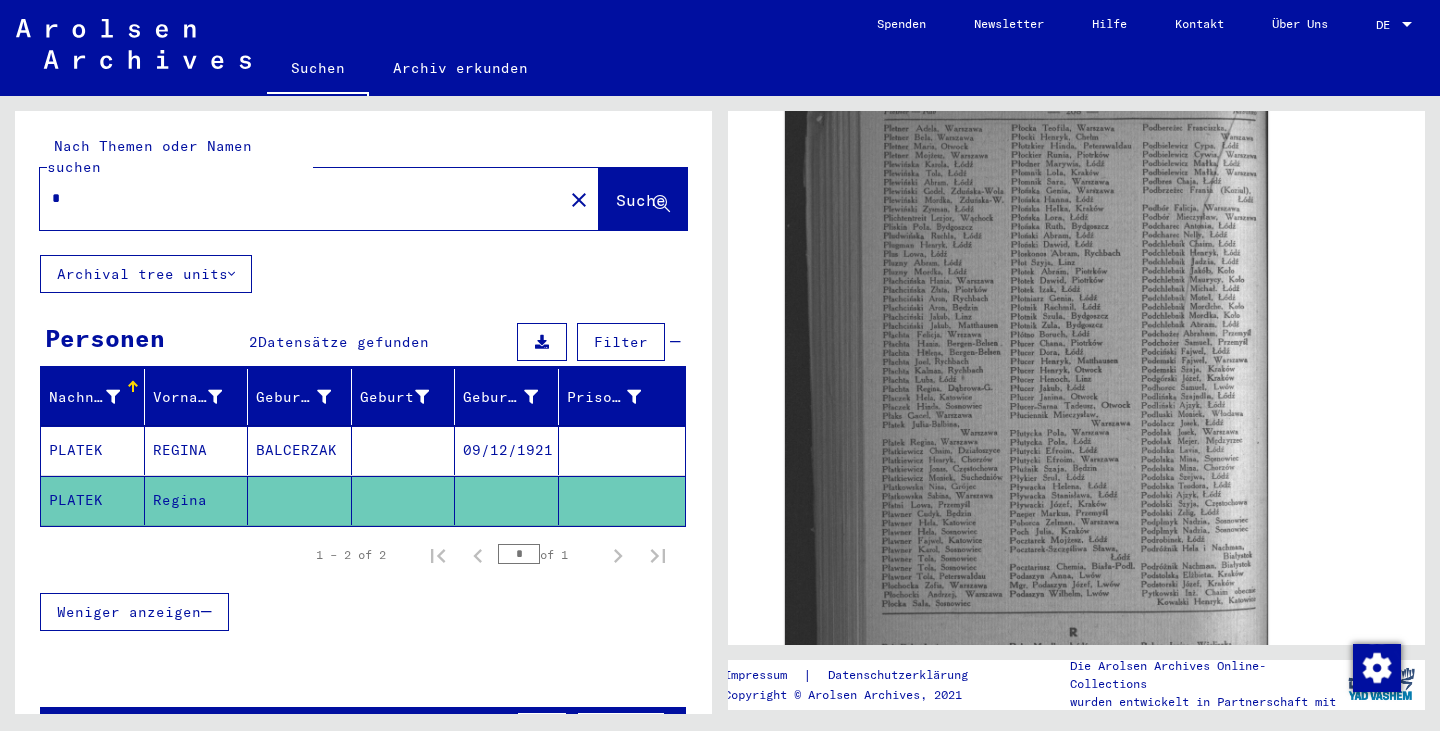 click on "*" at bounding box center [301, 198] 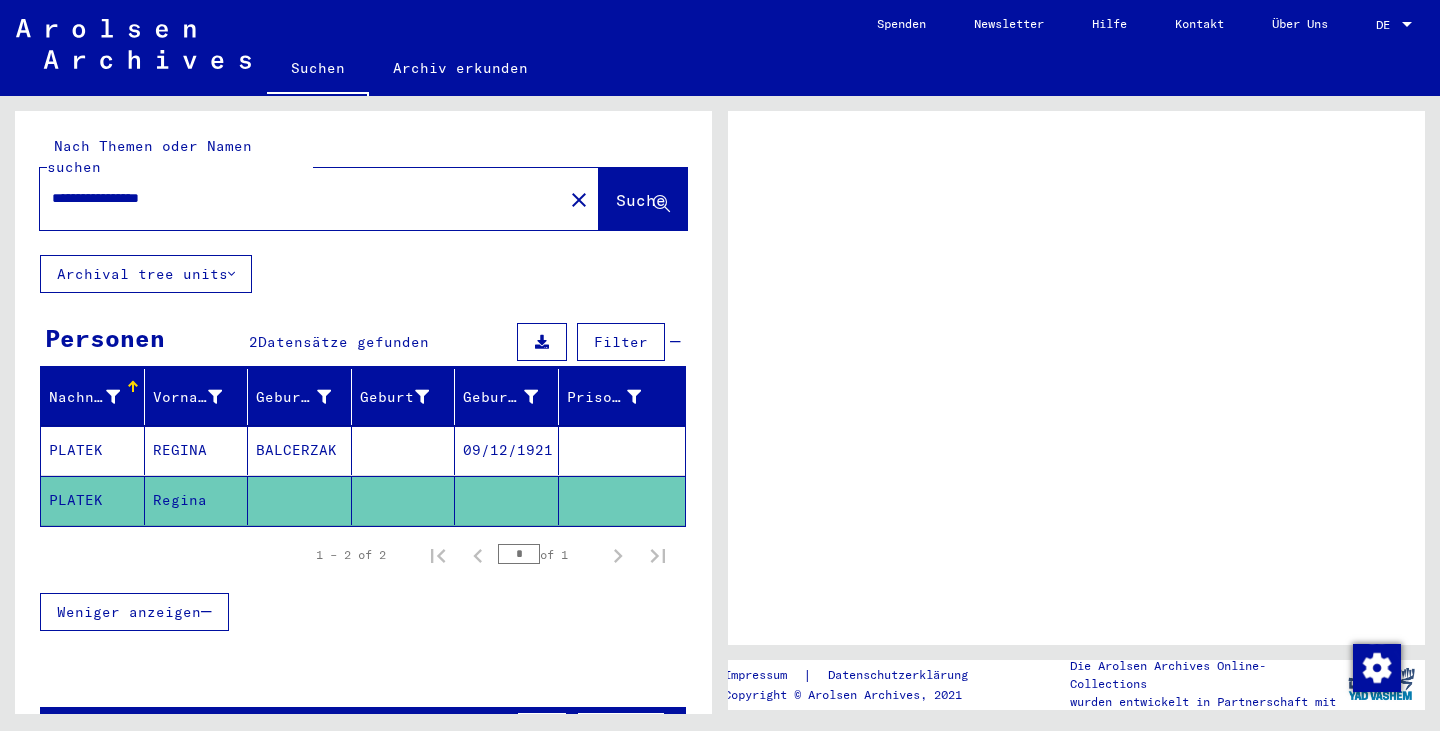 scroll, scrollTop: 0, scrollLeft: 0, axis: both 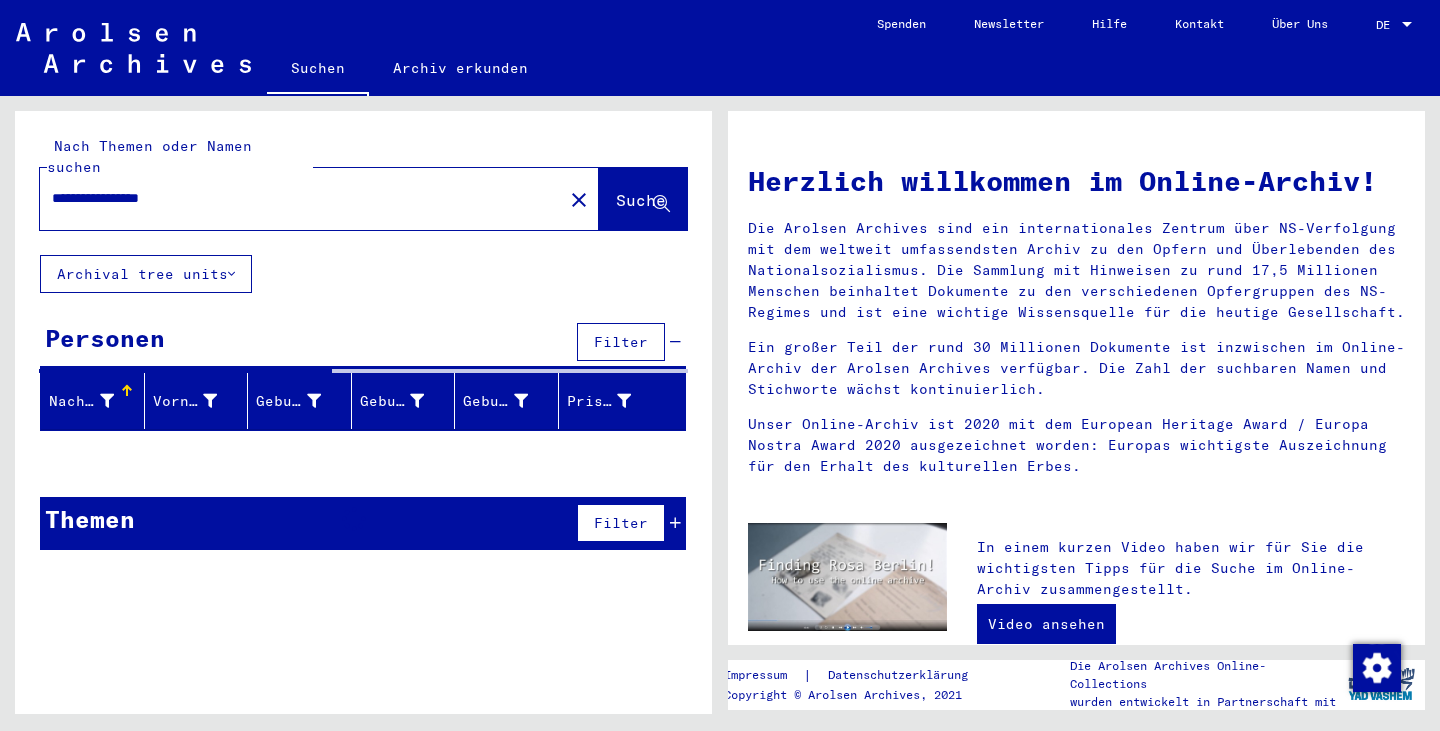 click on "**********" at bounding box center [295, 198] 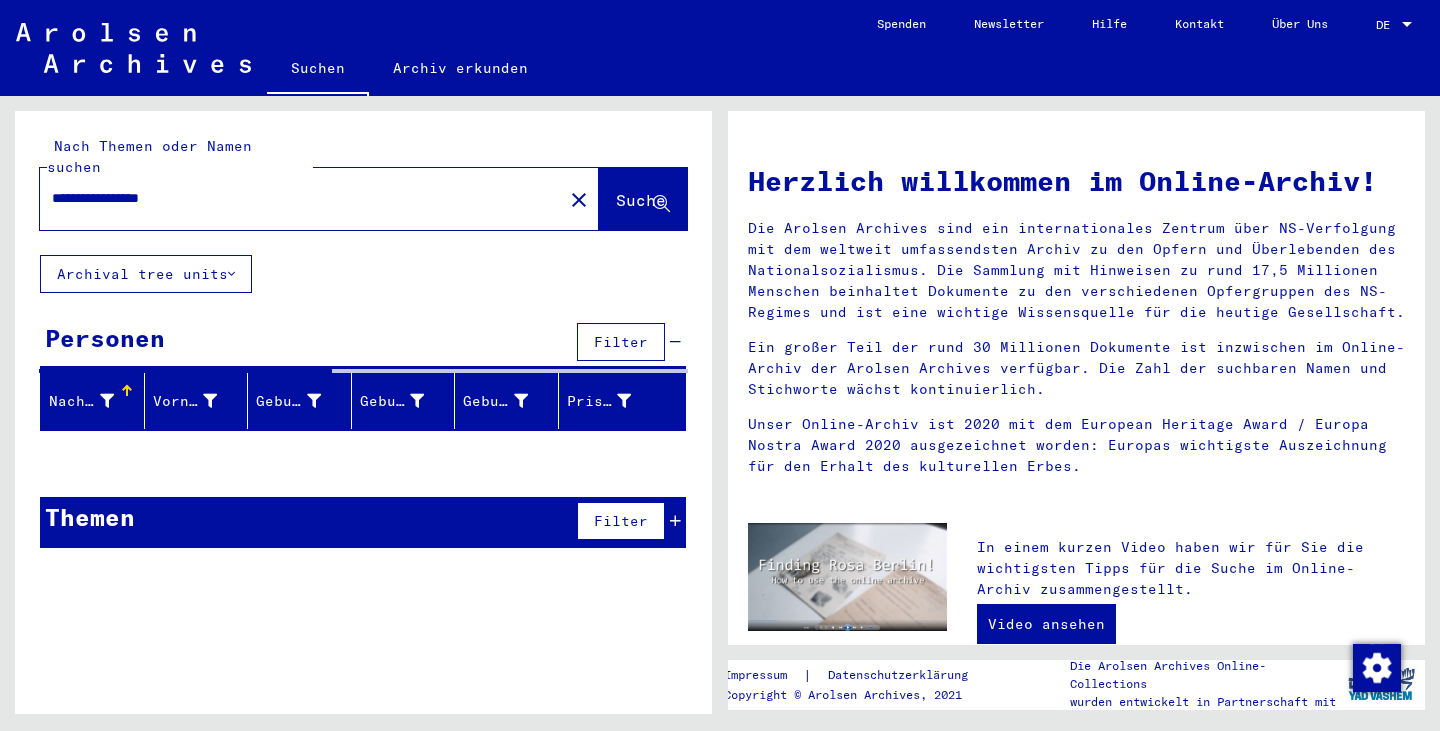 click on "**********" at bounding box center [295, 198] 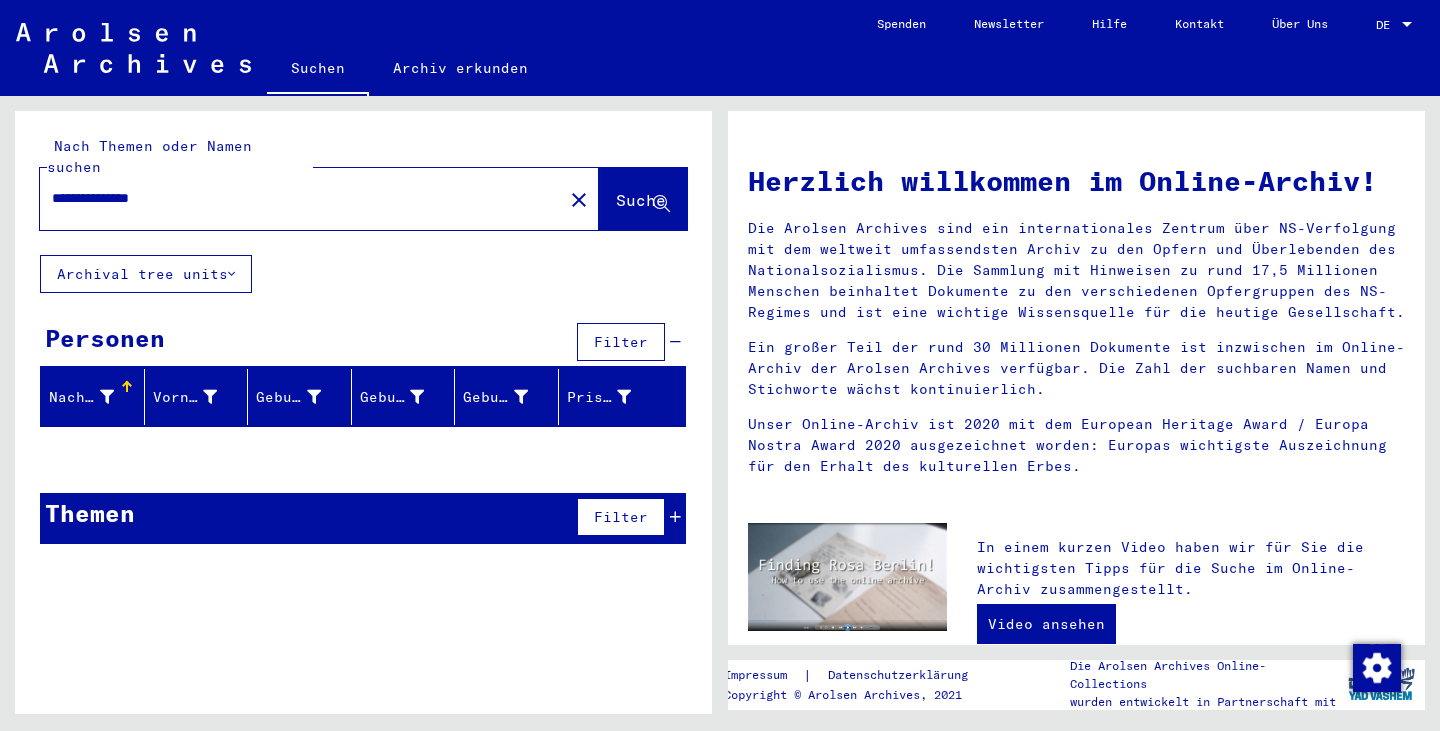 type on "**********" 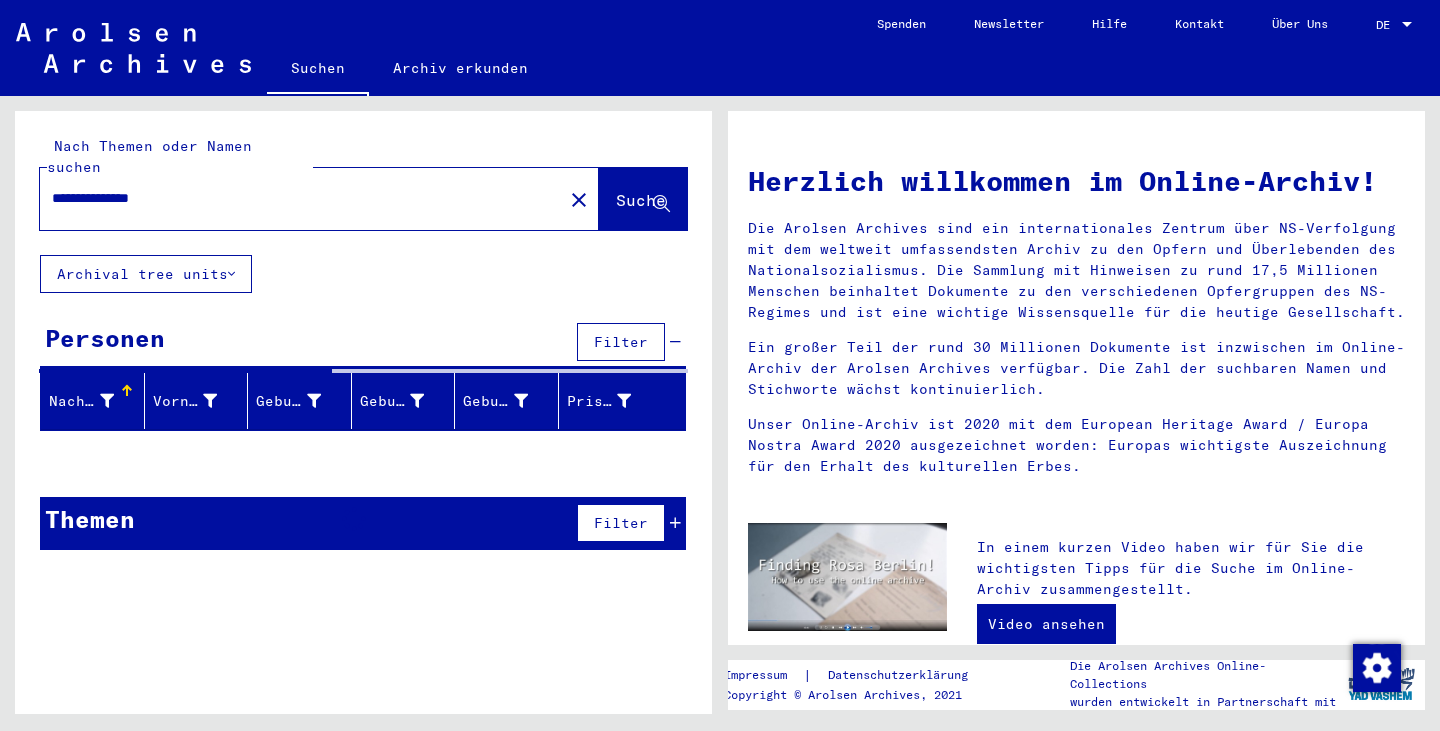 drag, startPoint x: 238, startPoint y: 164, endPoint x: 248, endPoint y: 176, distance: 15.6205 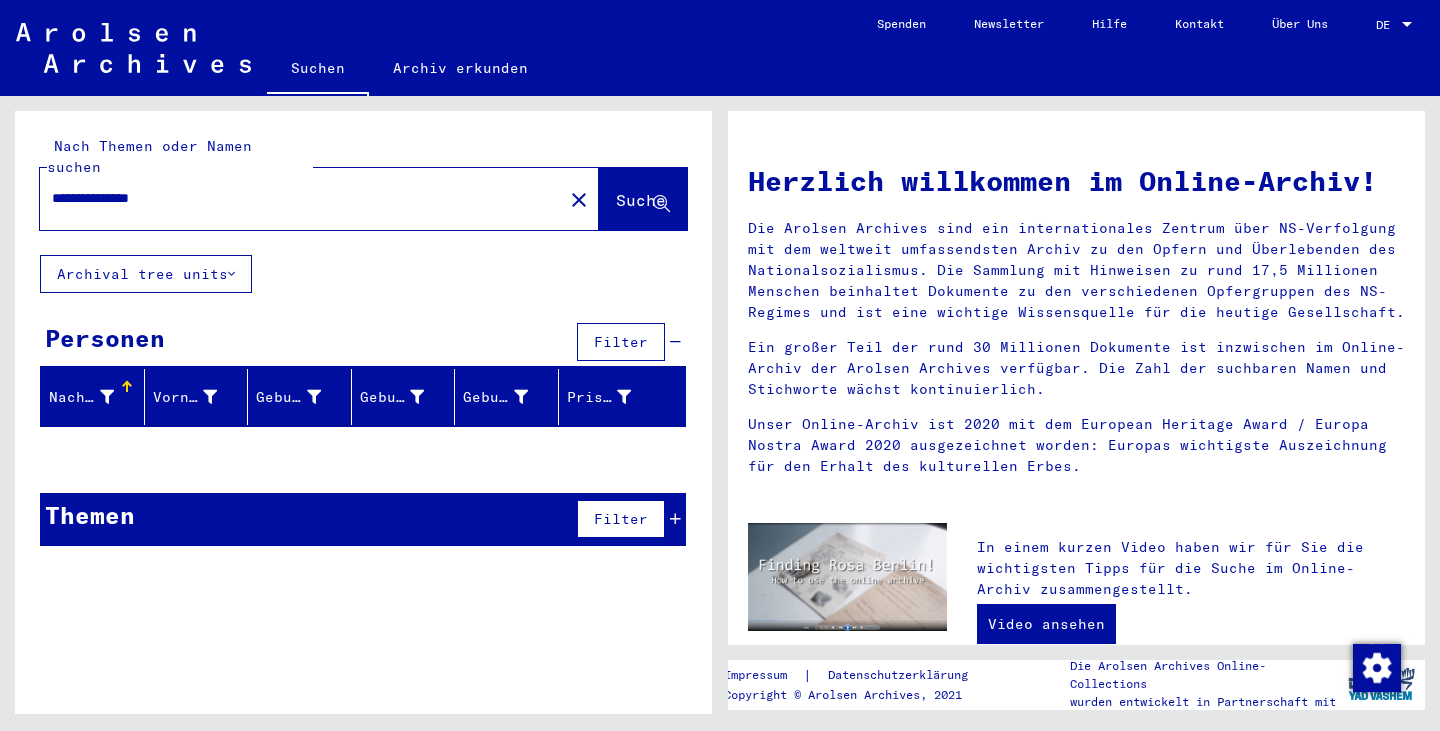 click on "**********" at bounding box center (295, 198) 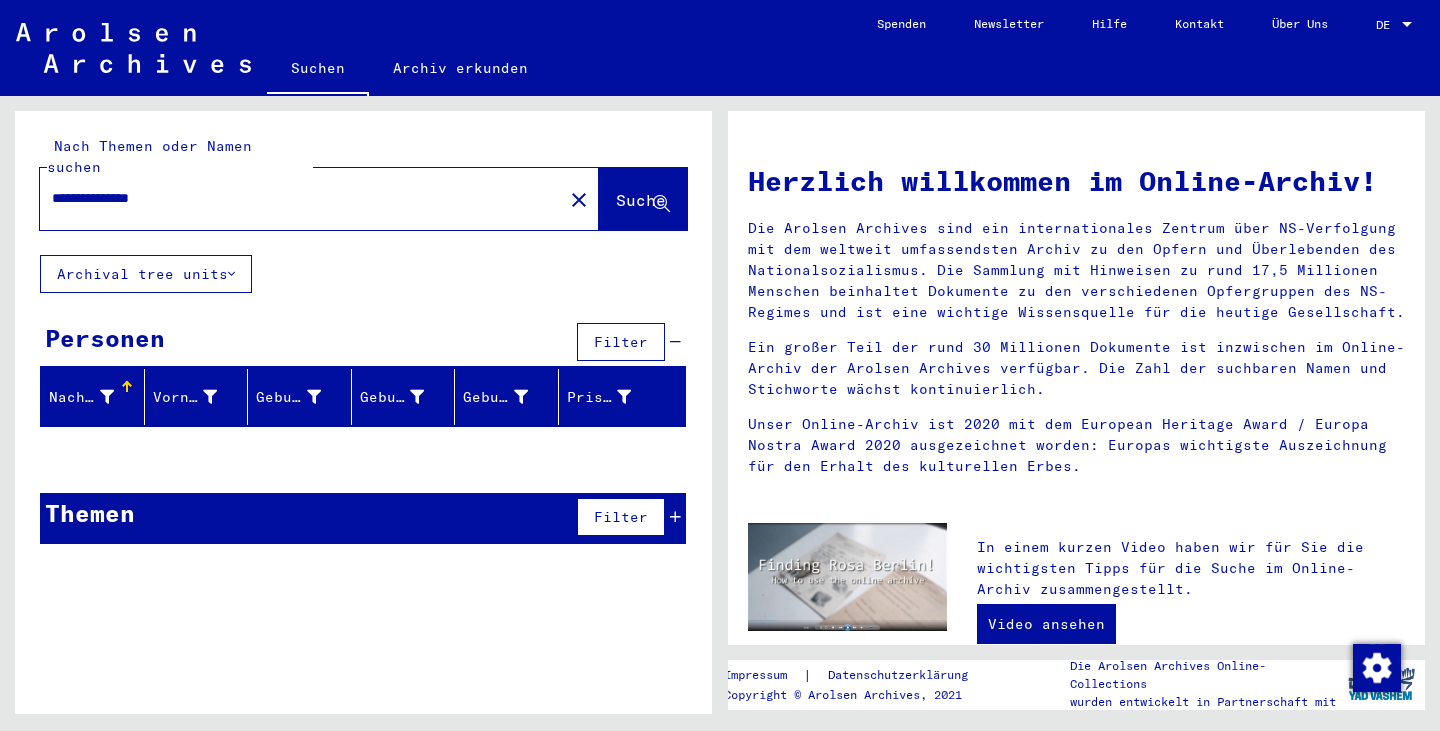 click on "**********" at bounding box center (295, 198) 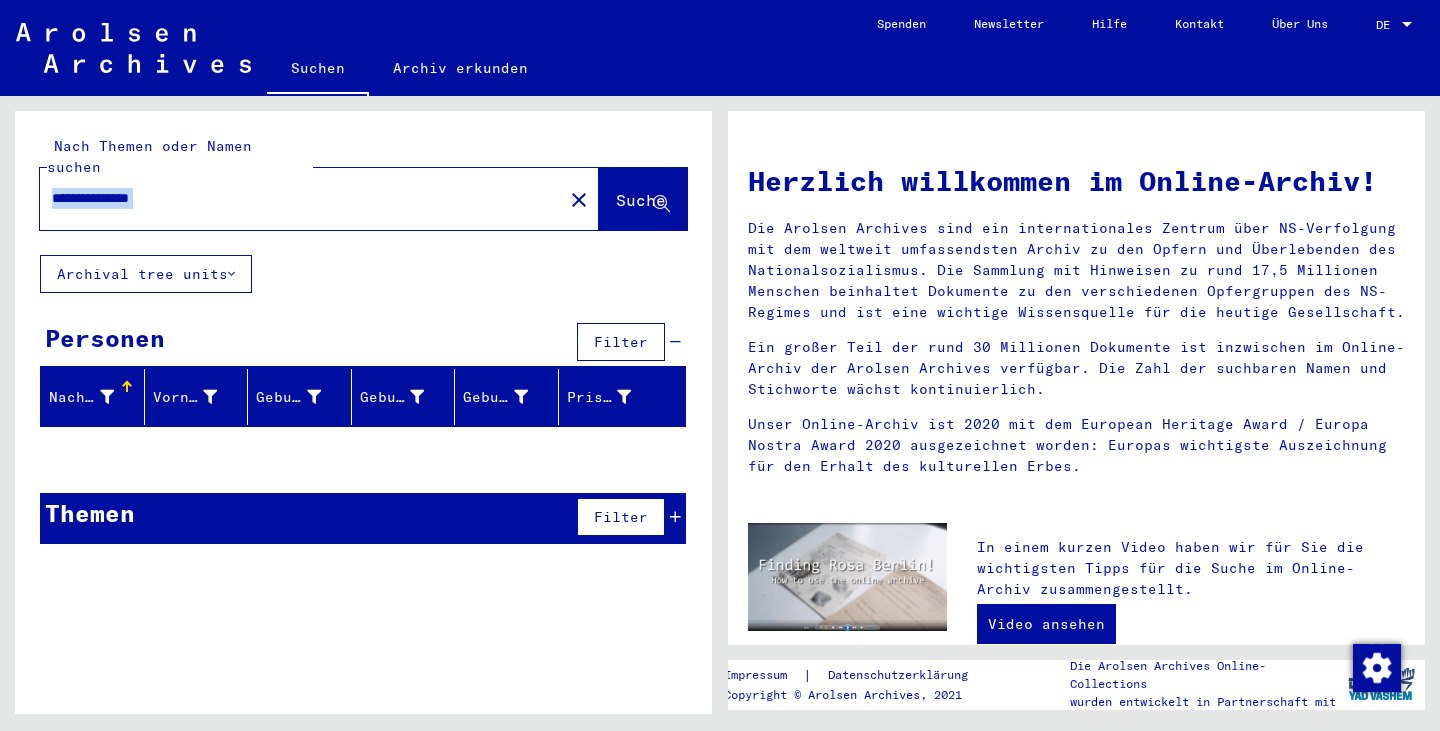 click on "**********" 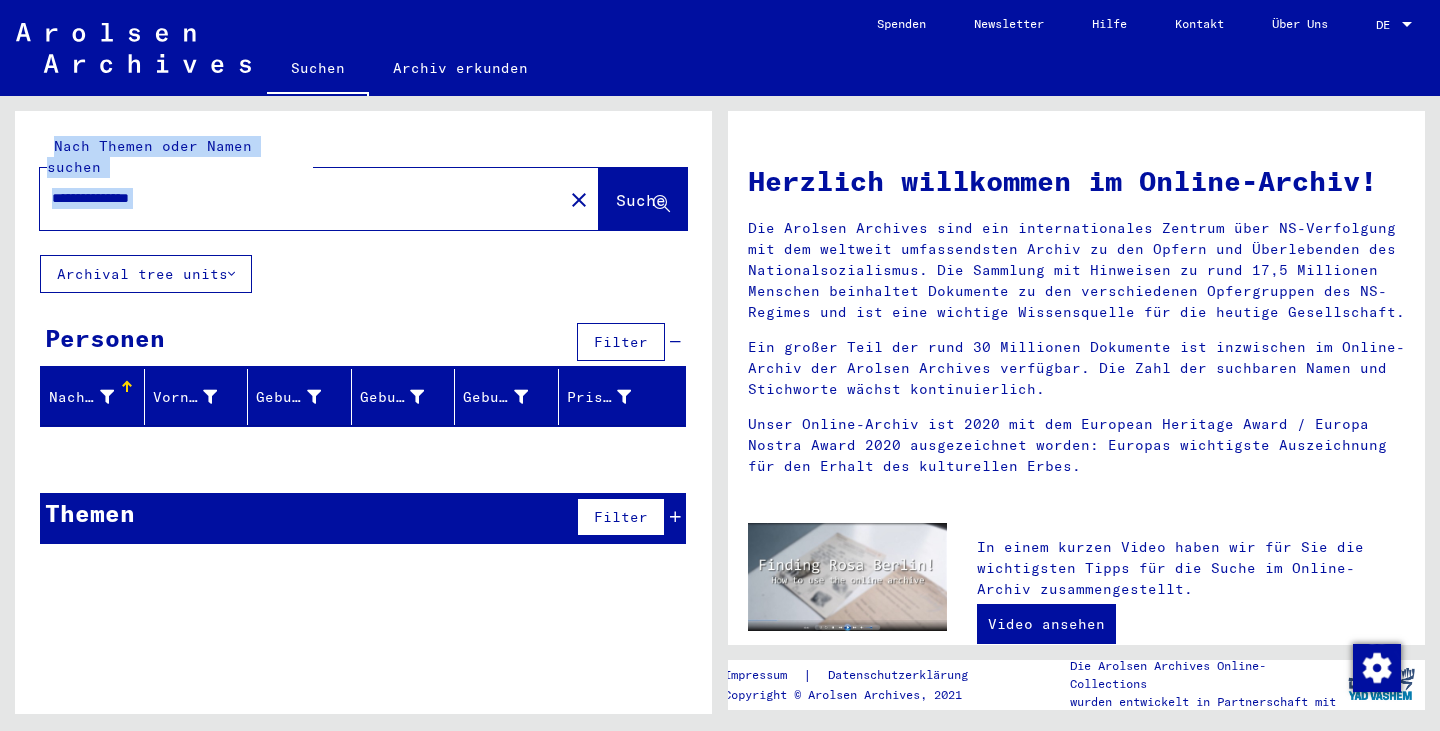 click on "**********" 